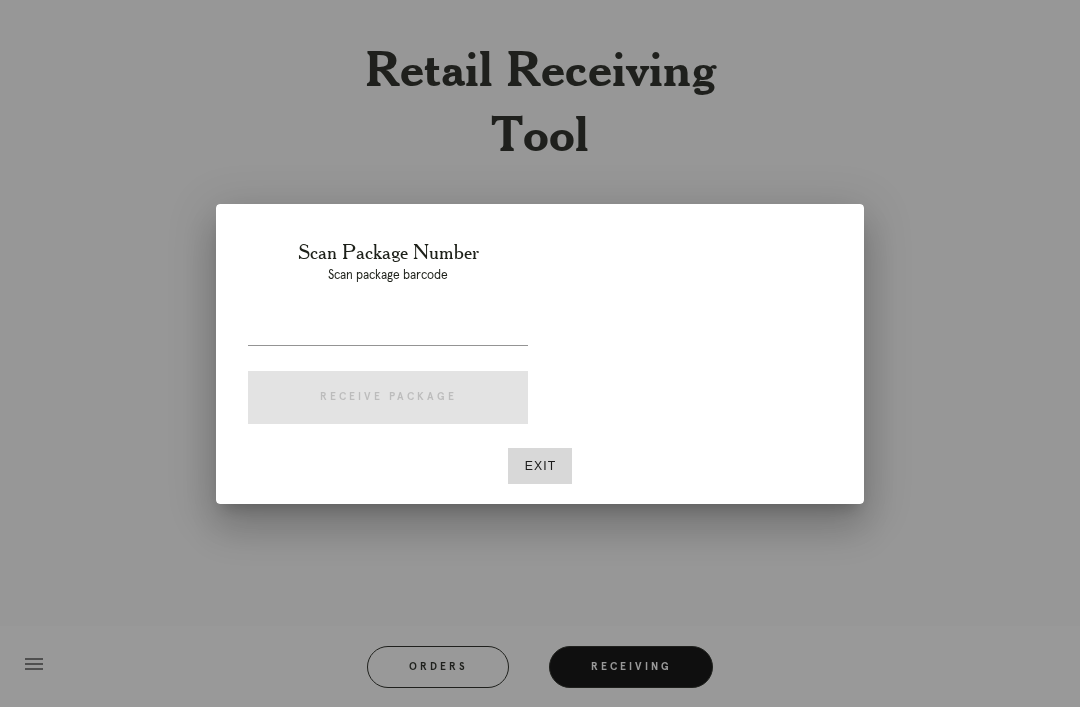 scroll, scrollTop: 58, scrollLeft: 0, axis: vertical 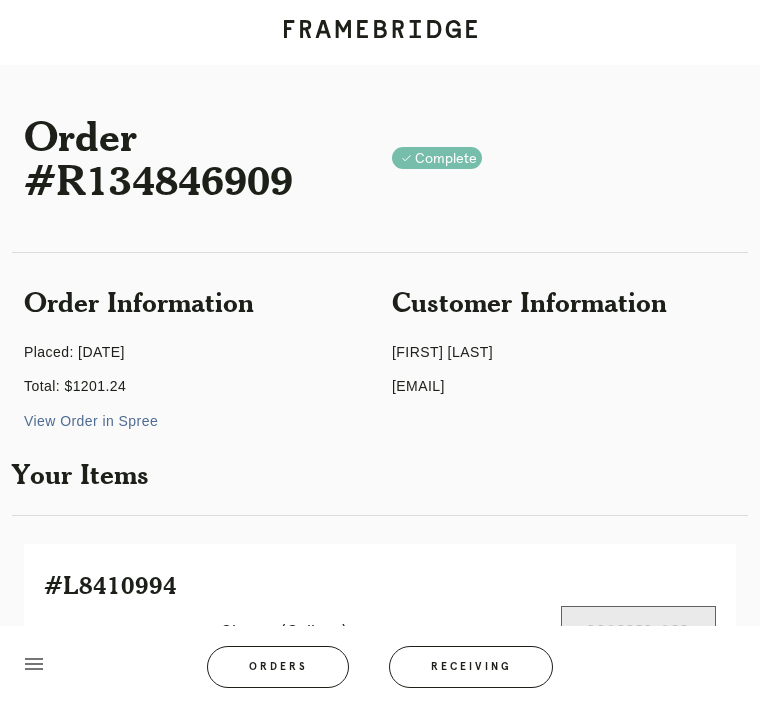click on "Receiving" at bounding box center [471, 667] 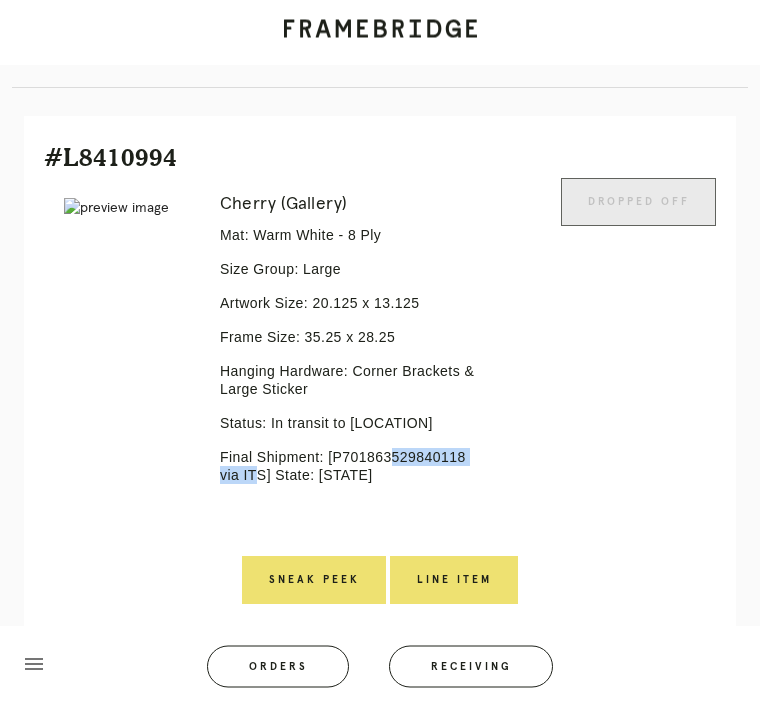scroll, scrollTop: 428, scrollLeft: 0, axis: vertical 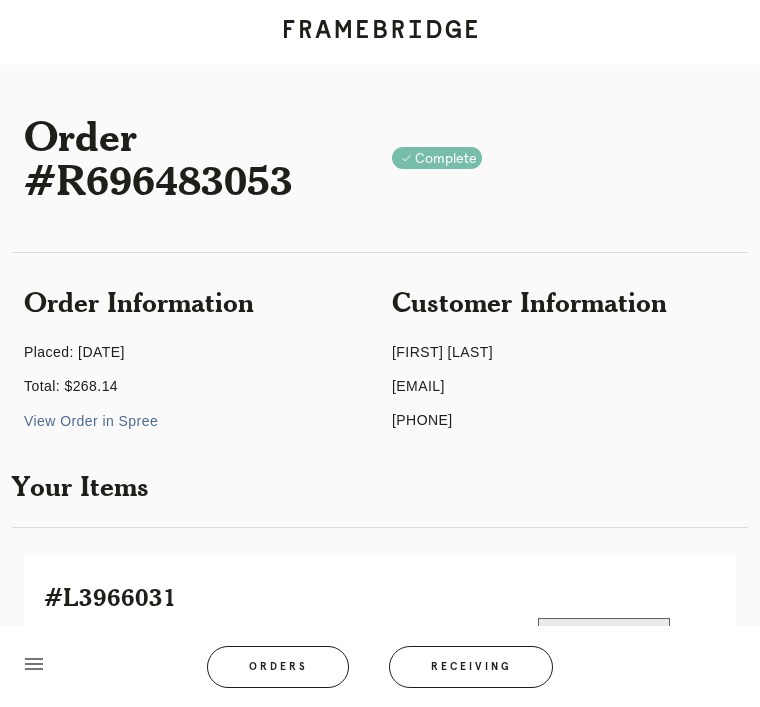 click on "Orders" at bounding box center (278, 667) 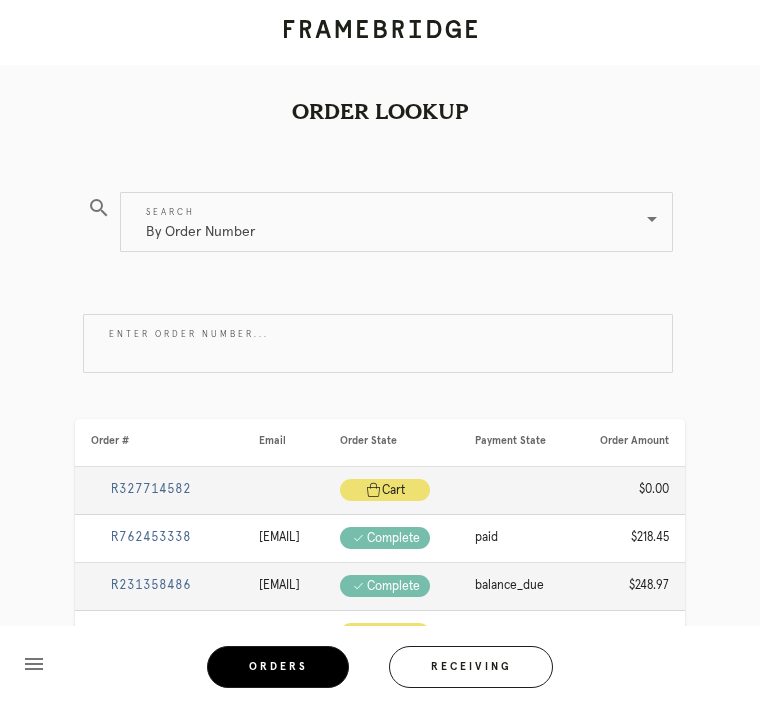 click on "Receiving" at bounding box center (471, 667) 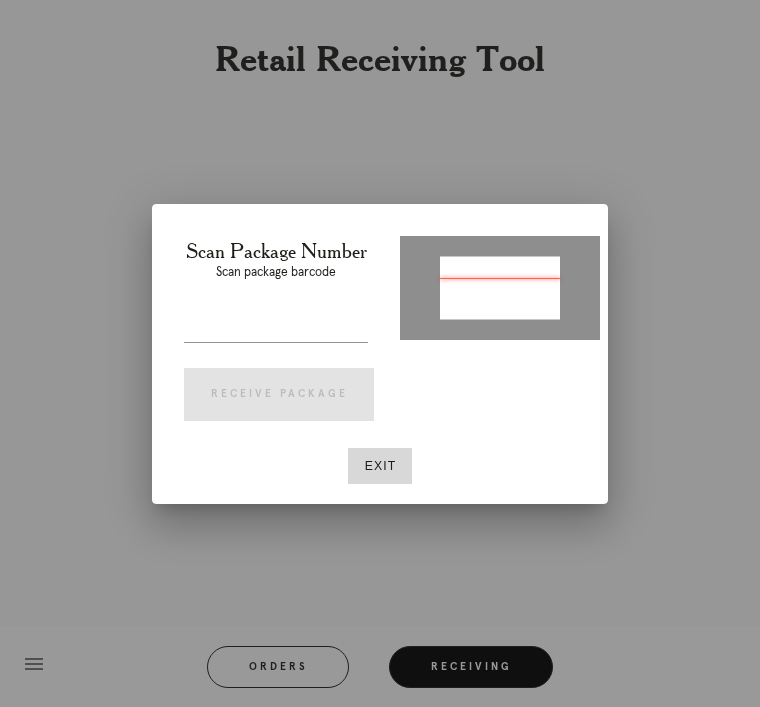 click at bounding box center (276, 326) 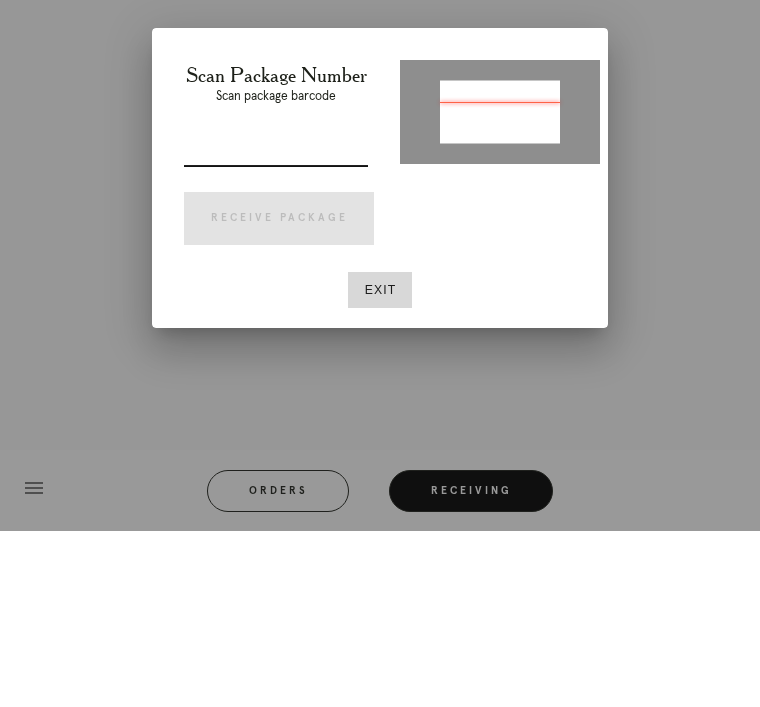 click at bounding box center (276, 326) 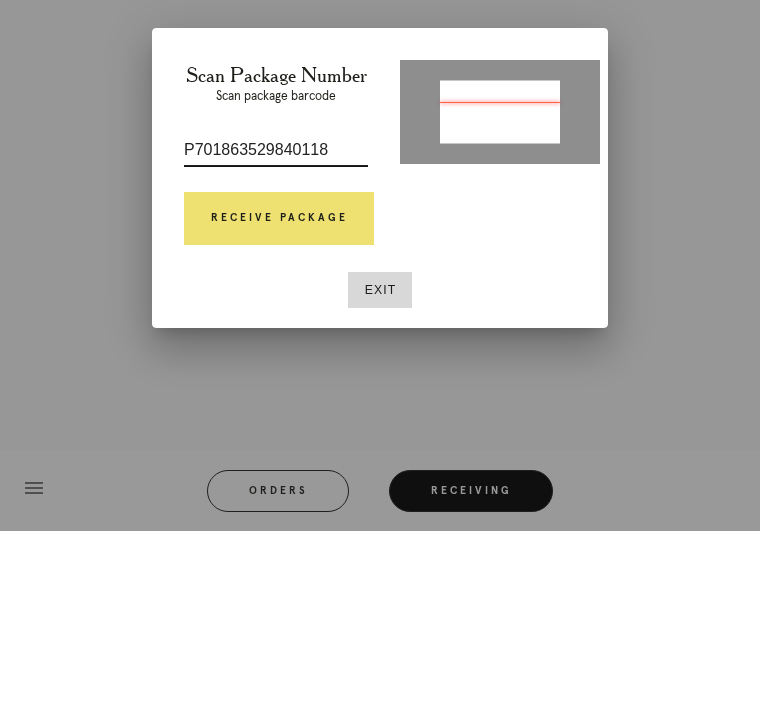 type on "P701863529840118" 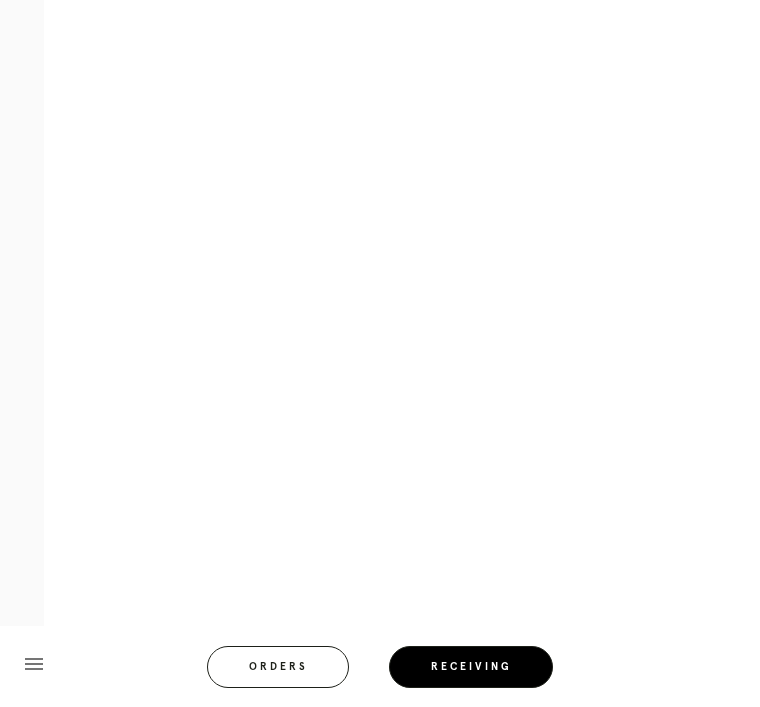 scroll, scrollTop: 1980, scrollLeft: 0, axis: vertical 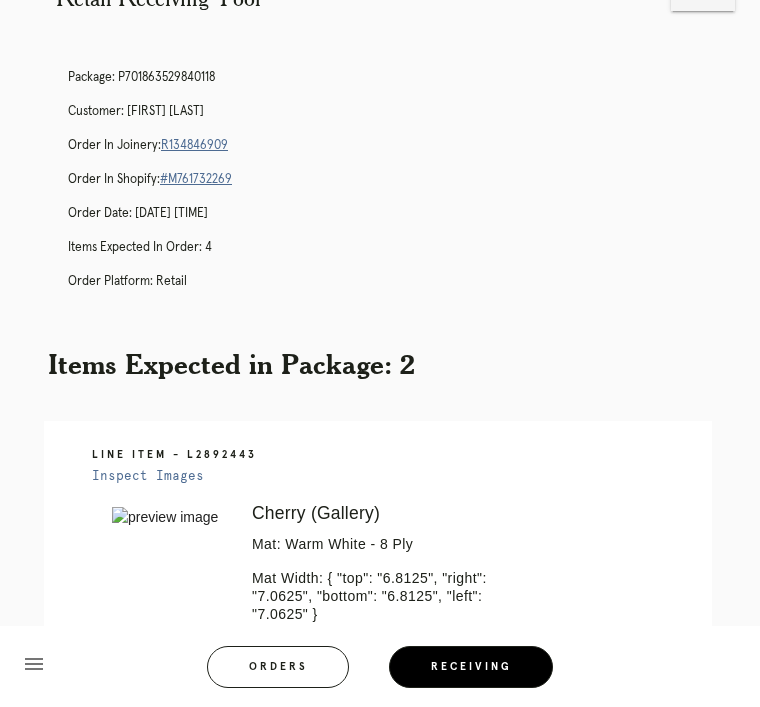 click on "R134846909" at bounding box center (194, 145) 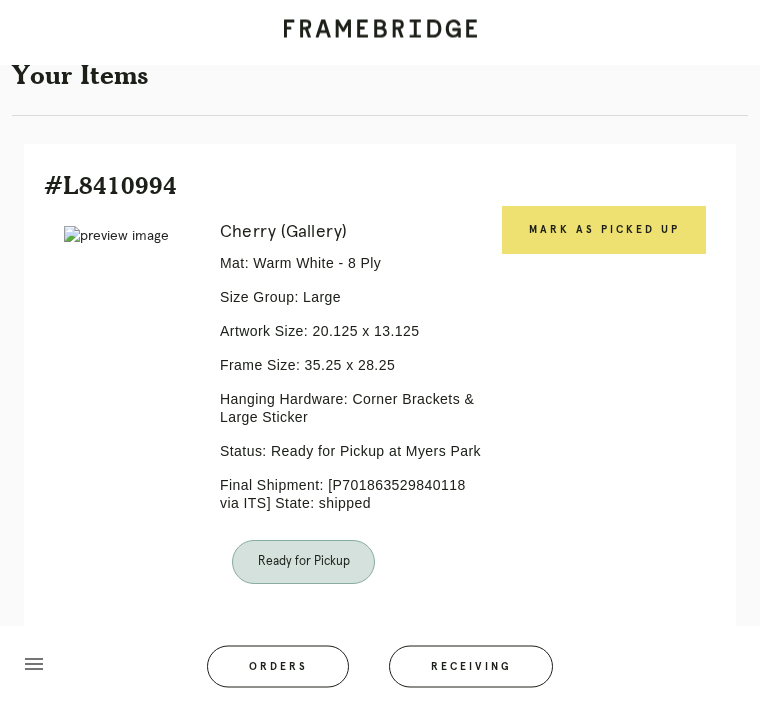 scroll, scrollTop: 417, scrollLeft: 0, axis: vertical 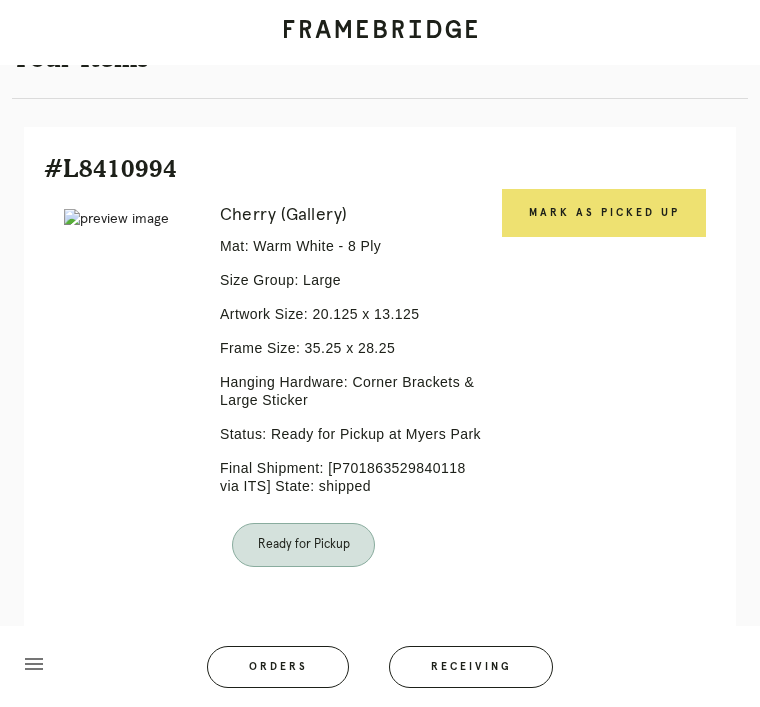 click on "Mark as Picked Up" at bounding box center [604, 213] 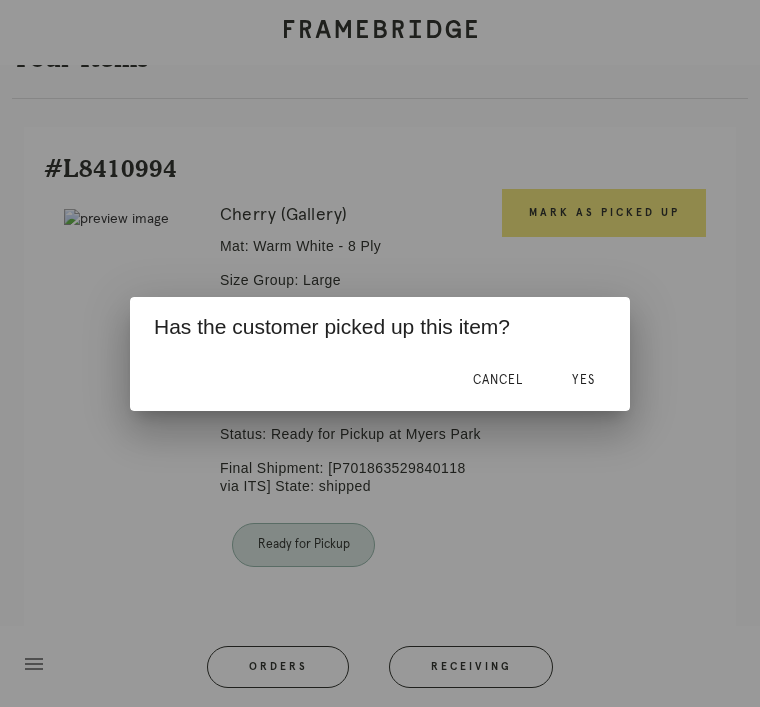 click on "Yes" at bounding box center (583, 380) 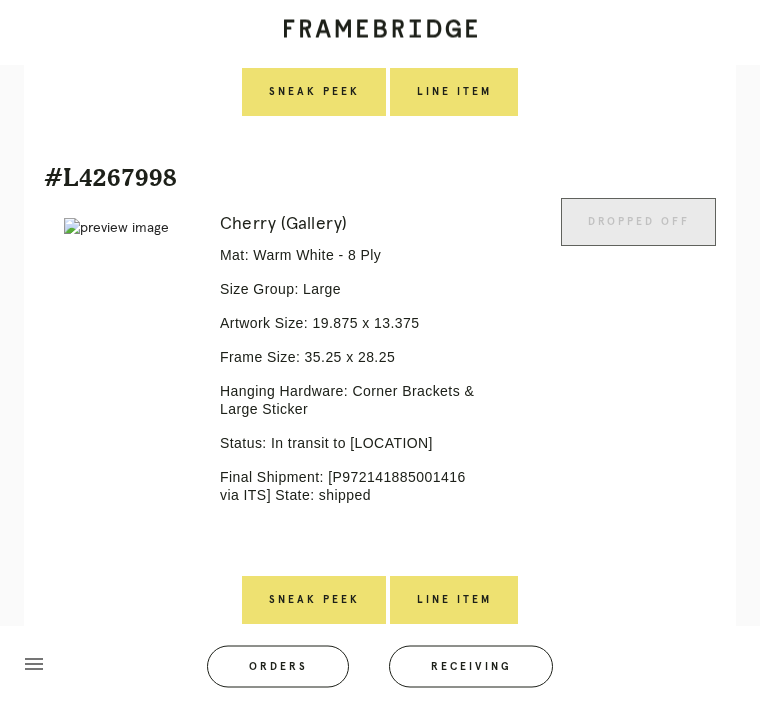 scroll, scrollTop: 1986, scrollLeft: 0, axis: vertical 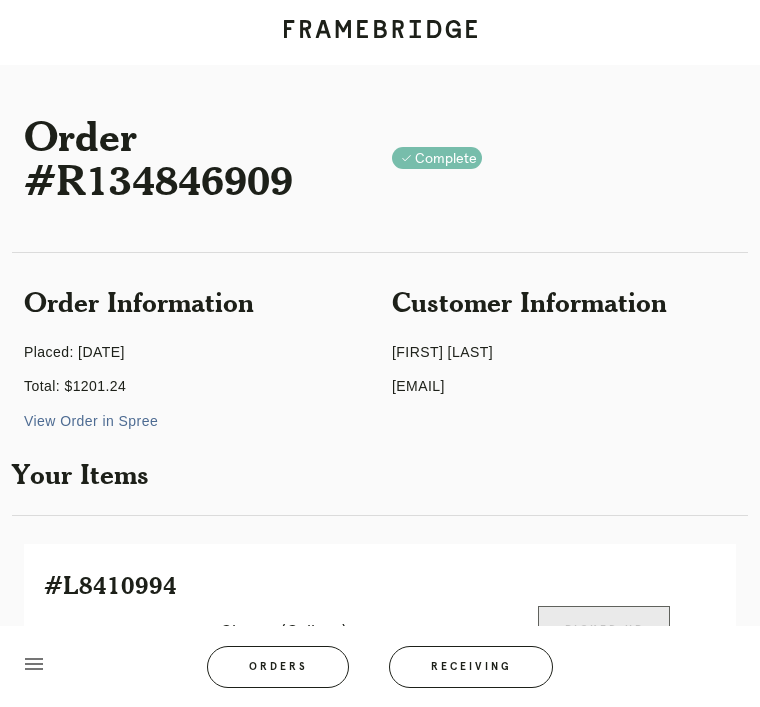 click on "Receiving" at bounding box center [471, 667] 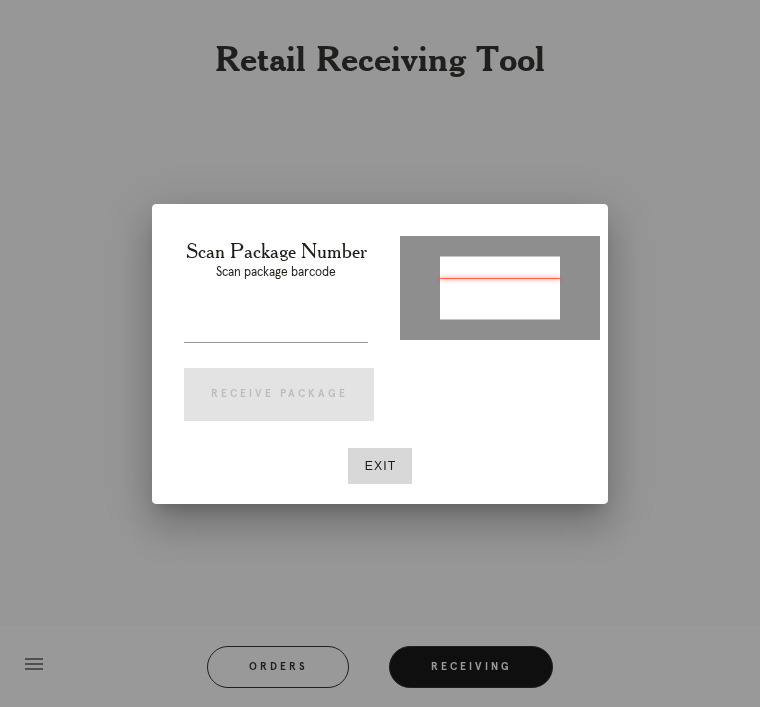 click at bounding box center (276, 326) 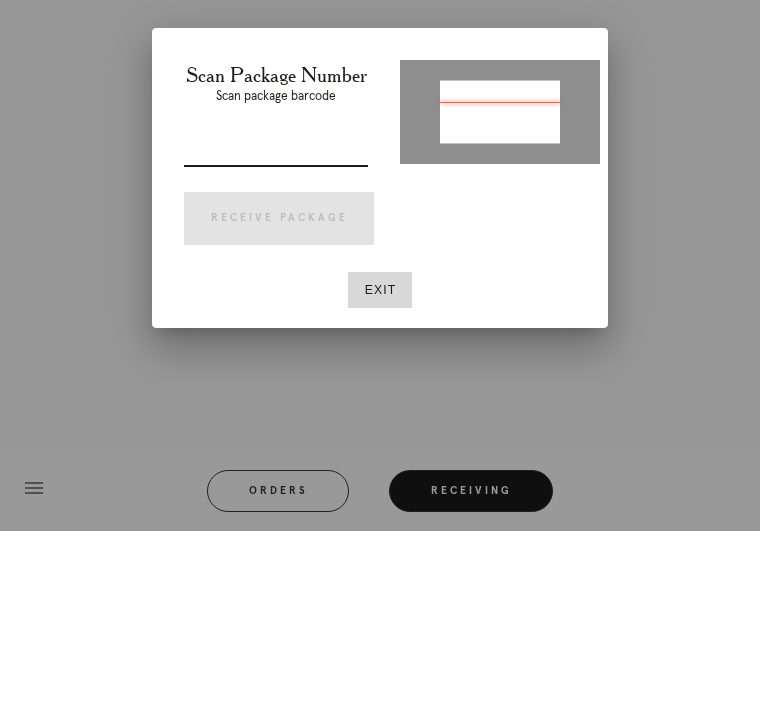 click at bounding box center [276, 326] 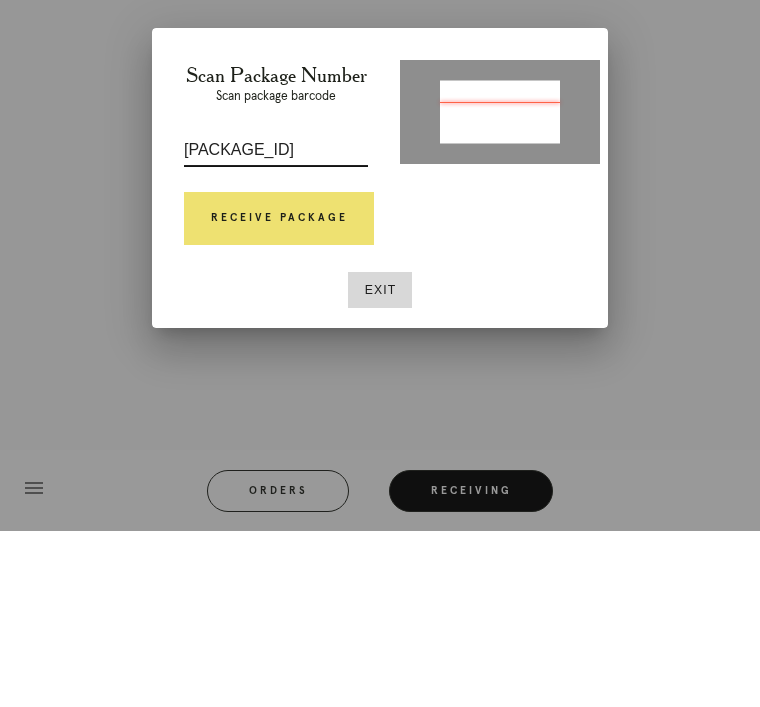 type on "P972141885001416" 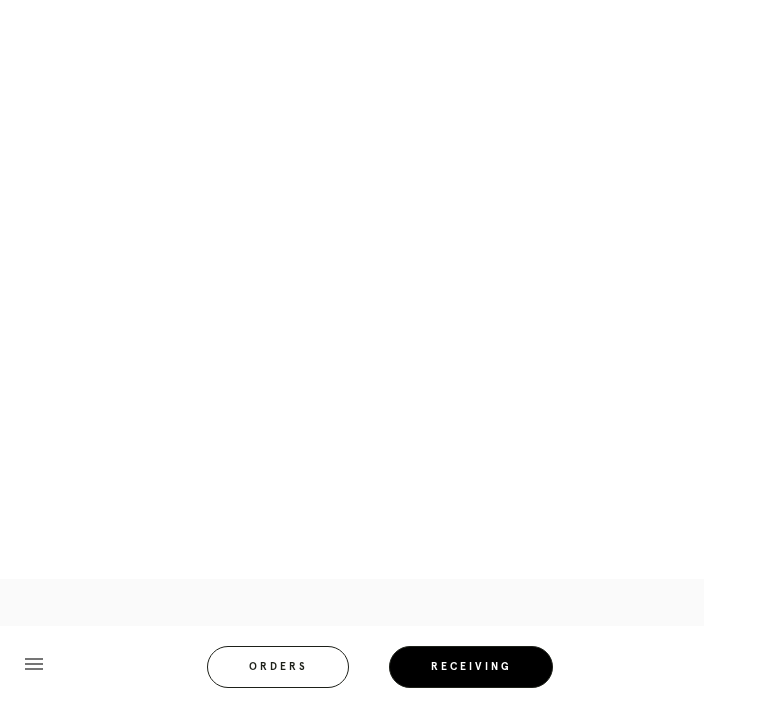 scroll, scrollTop: 2084, scrollLeft: 56, axis: both 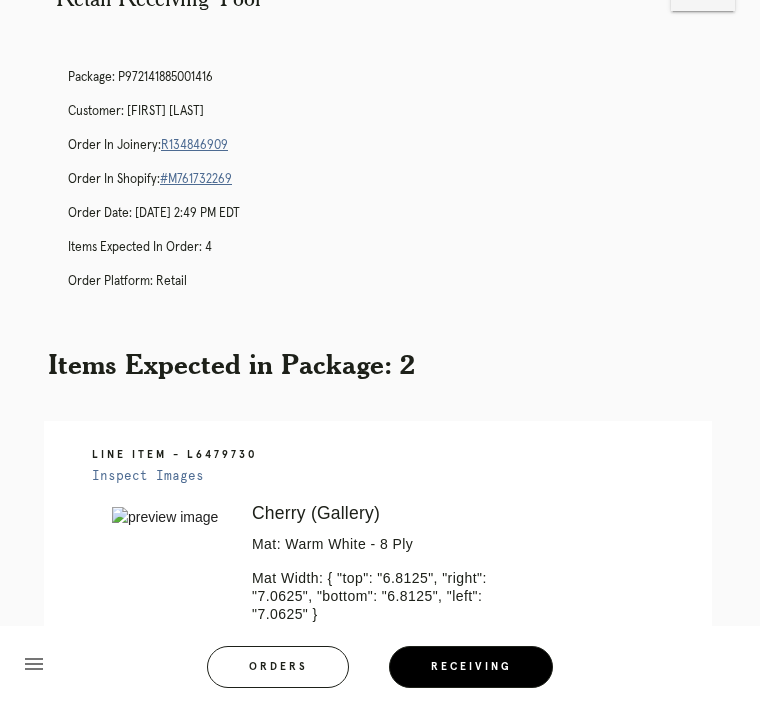 click on "R134846909" at bounding box center [194, 145] 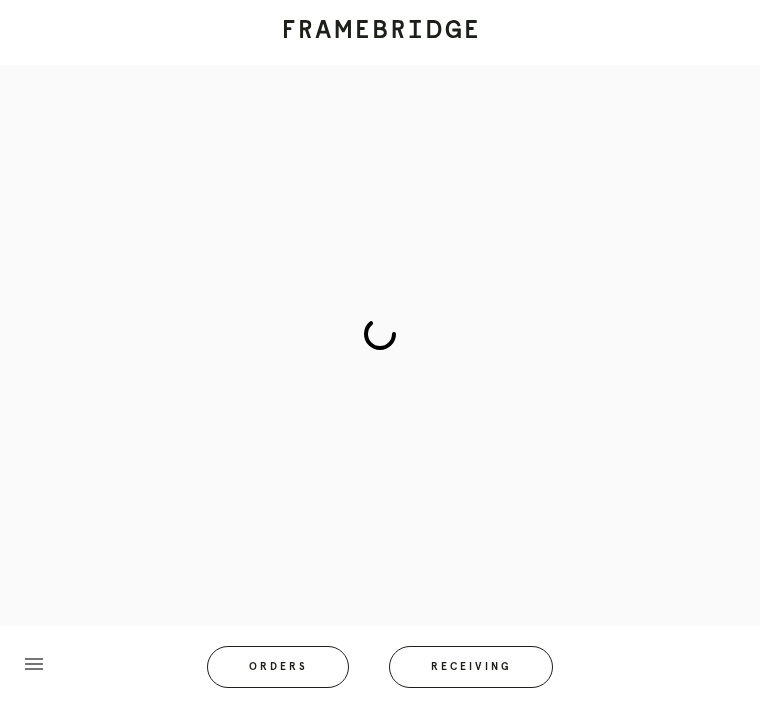 scroll, scrollTop: 0, scrollLeft: 0, axis: both 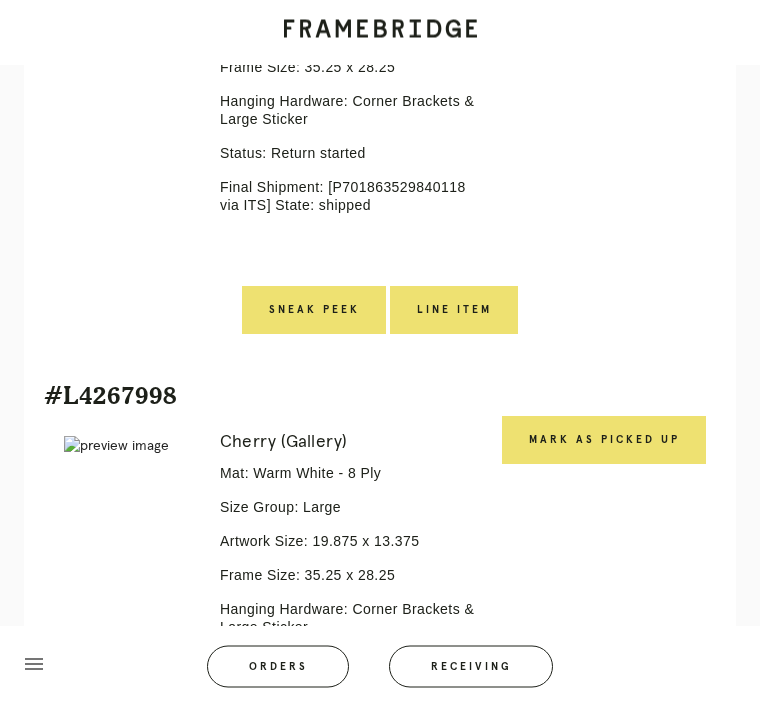 click on "Mark as Picked Up" at bounding box center (604, 441) 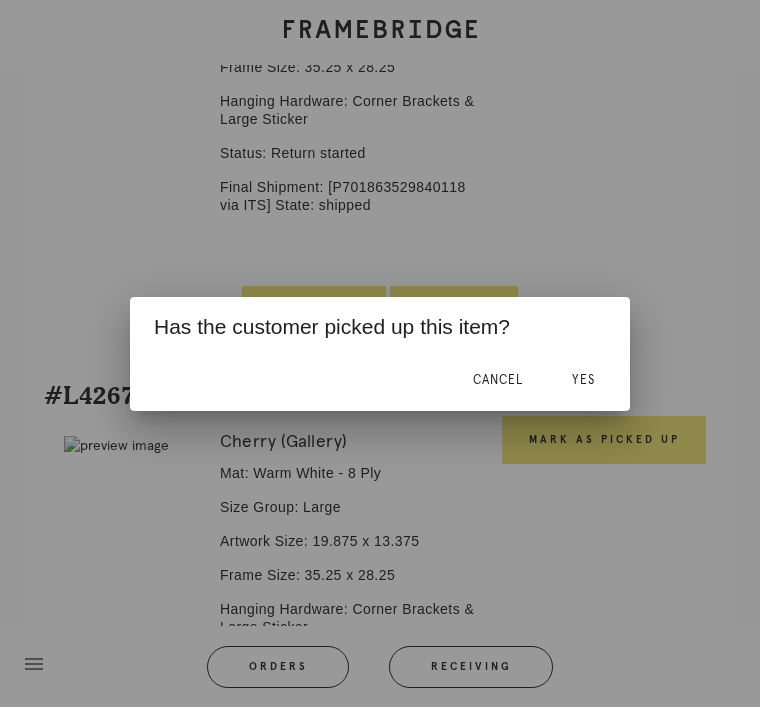 click on "Yes" at bounding box center (583, 380) 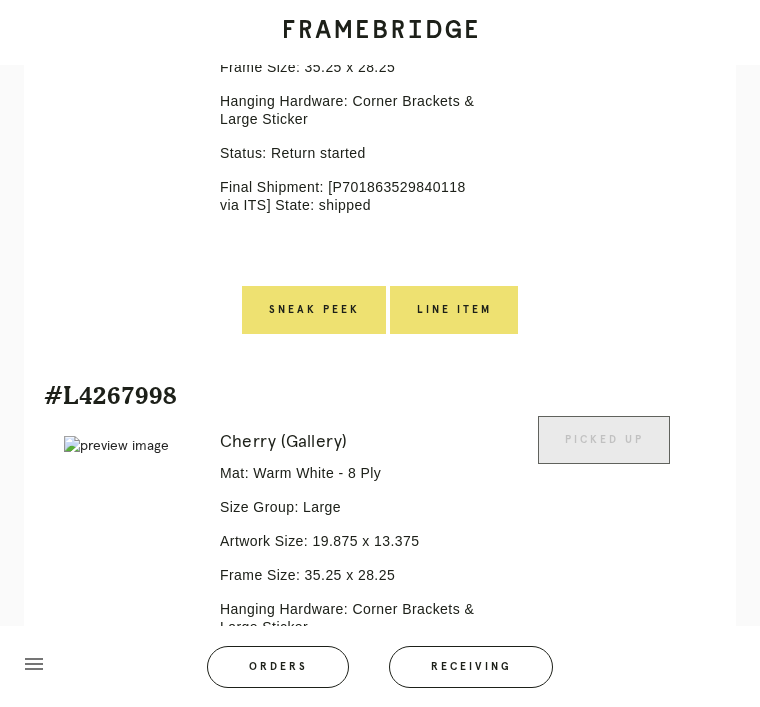 click on "Receiving" at bounding box center (471, 667) 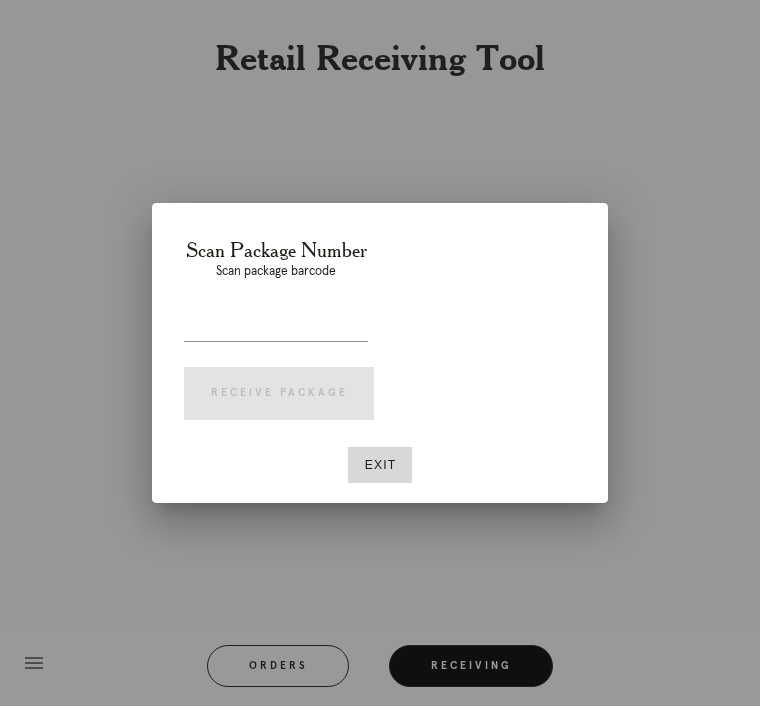 scroll, scrollTop: 64, scrollLeft: 0, axis: vertical 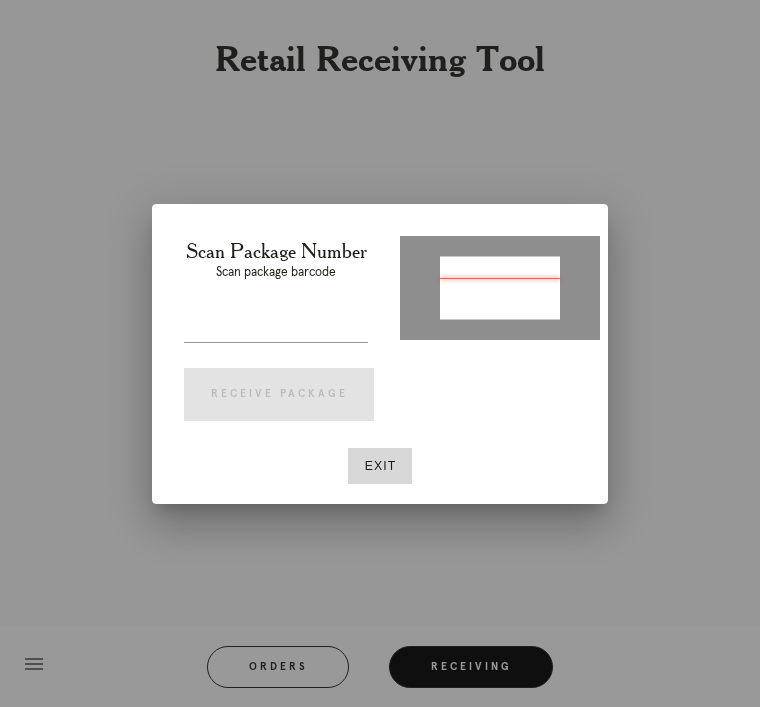 type on "P539126106263122" 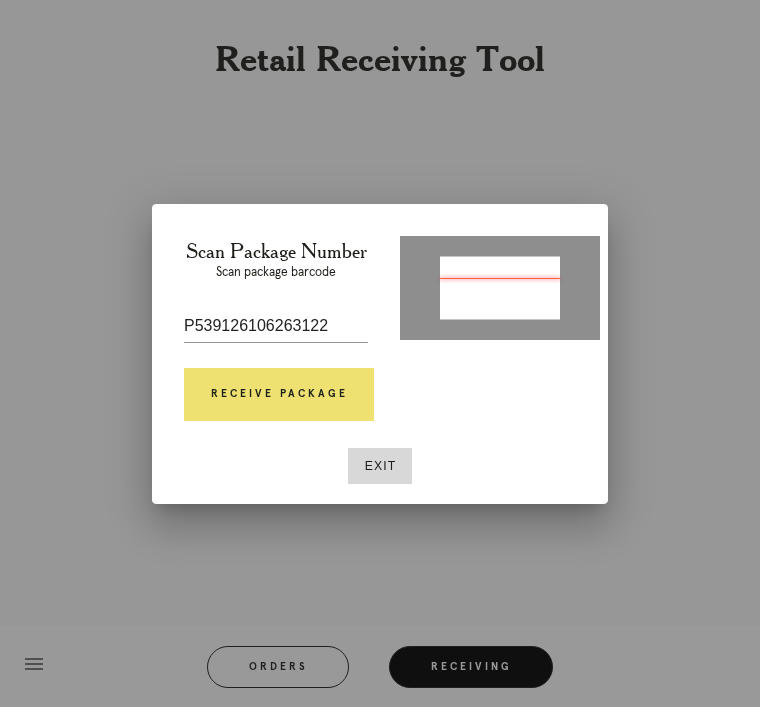 click on "Receive Package" at bounding box center [279, 395] 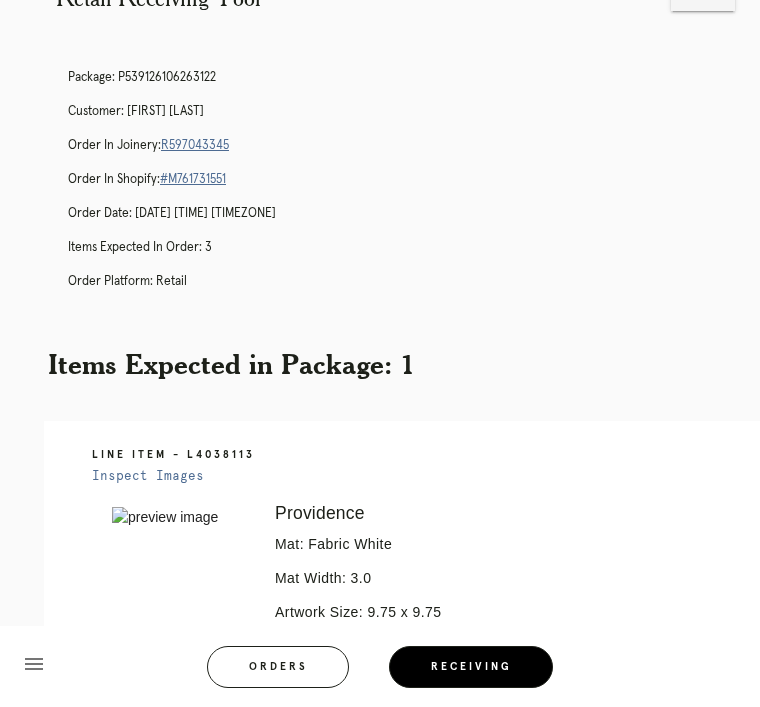 click on "Error retreiving frame spec #9726658
Providence
Mat: Fabric White
Mat Width: 3.0
Artwork Size:
9.75
x
9.75
Frame Size:
16.875
x
16.875
Conveyance: shipped
Hanging Hardware: Corner Brackets & Large Sticker
Instructions from Retail Associate:
Hinge mount / Please make sure signature is completely visible. ADD paper pocket, empty. Matte material use caution. Thank you! - JJ 7/13/25" at bounding box center [442, 767] 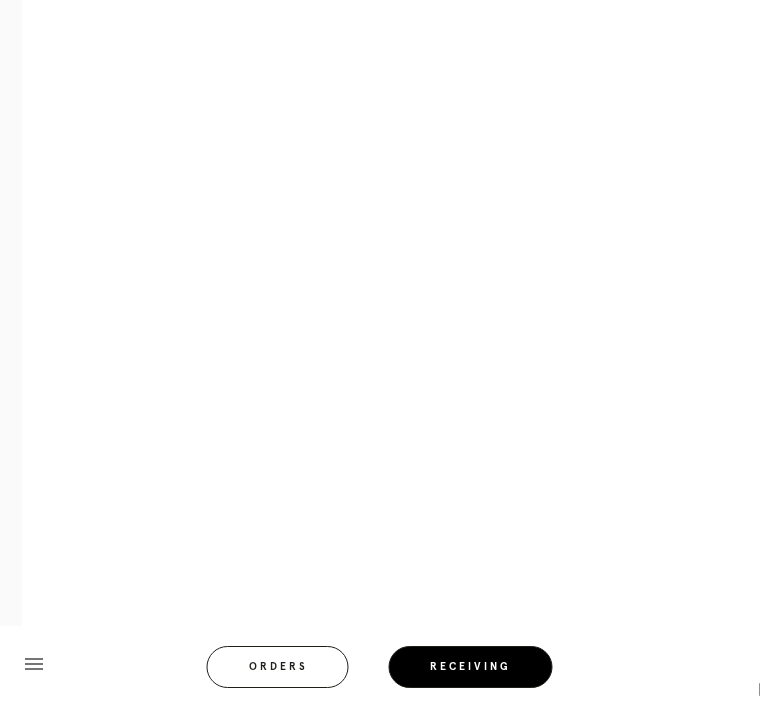 scroll, scrollTop: 964, scrollLeft: 22, axis: both 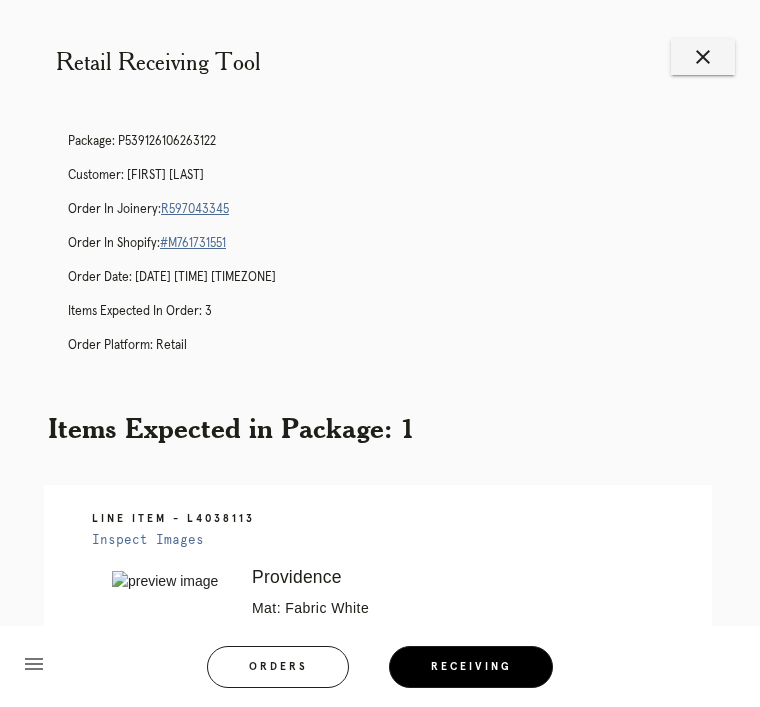 click on "Orders" at bounding box center [278, 667] 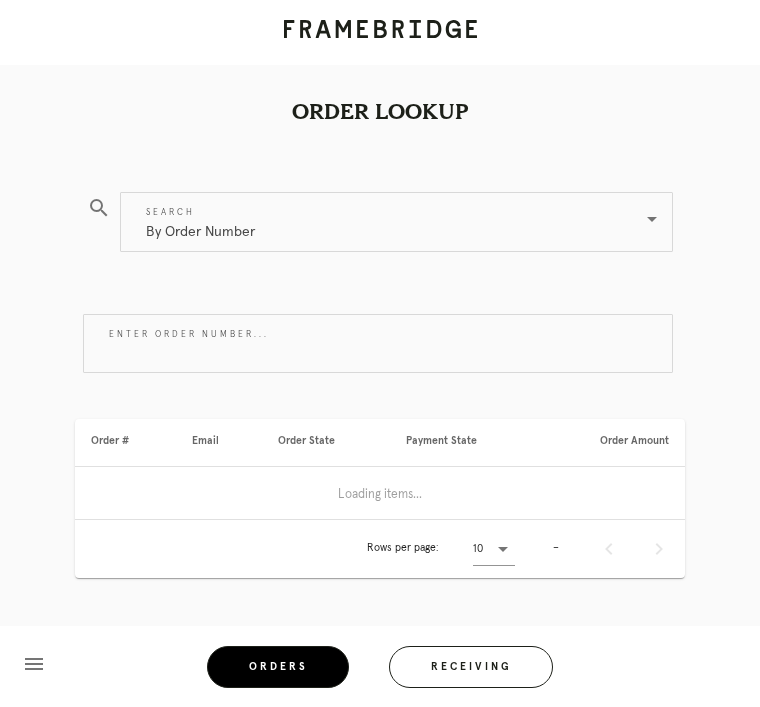 click on "Receiving" at bounding box center (471, 667) 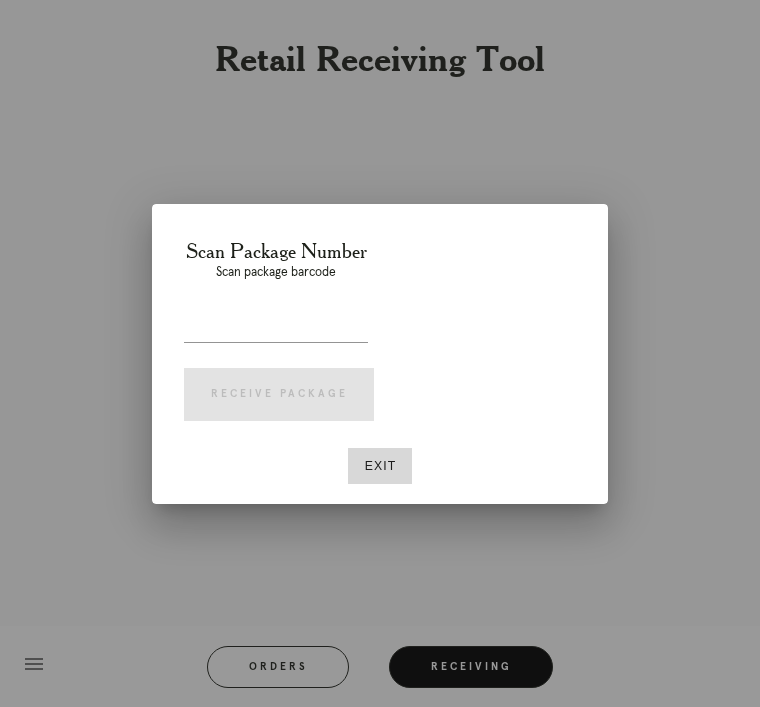 type on "[NUMBER]" 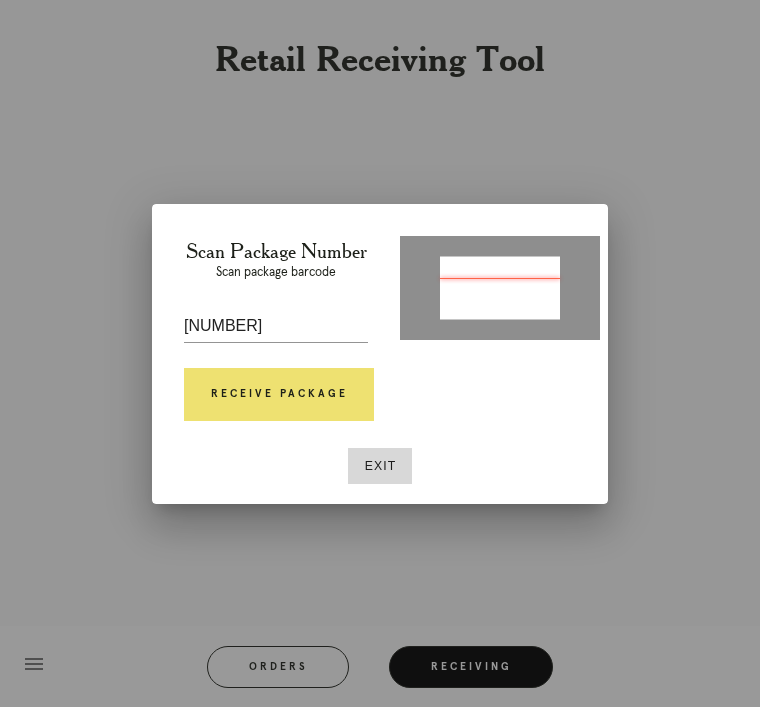 click on "[NUMBER]" at bounding box center [276, 326] 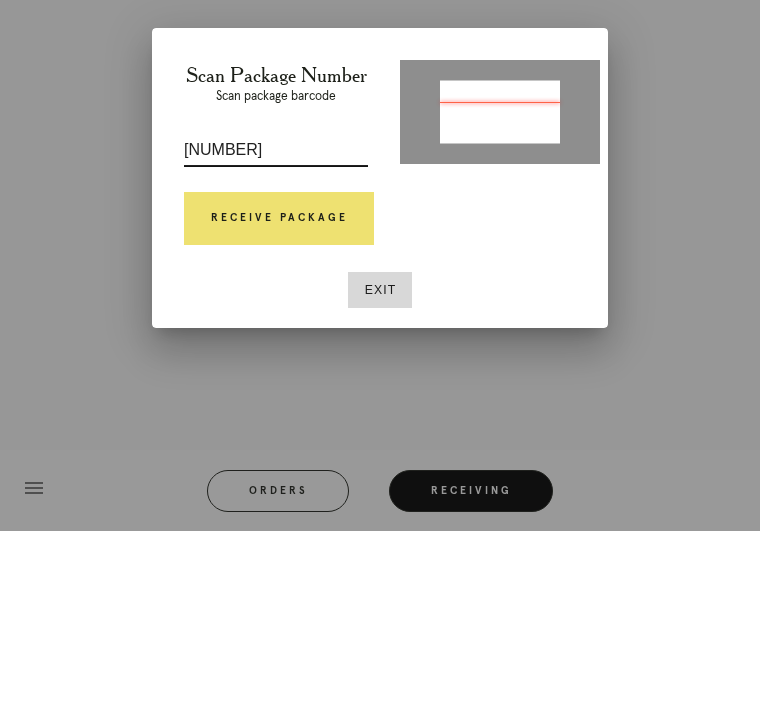 click at bounding box center (380, 353) 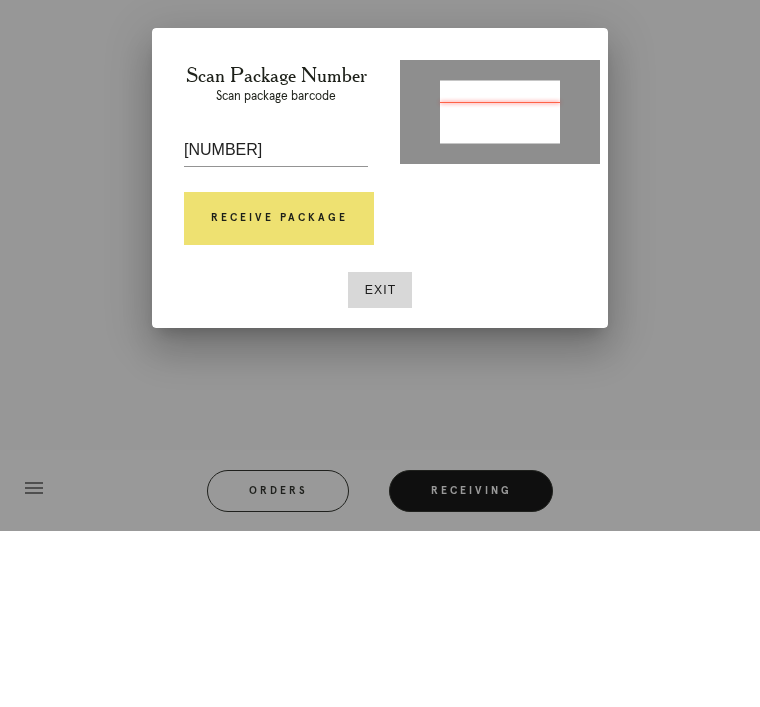 scroll, scrollTop: 64, scrollLeft: 0, axis: vertical 